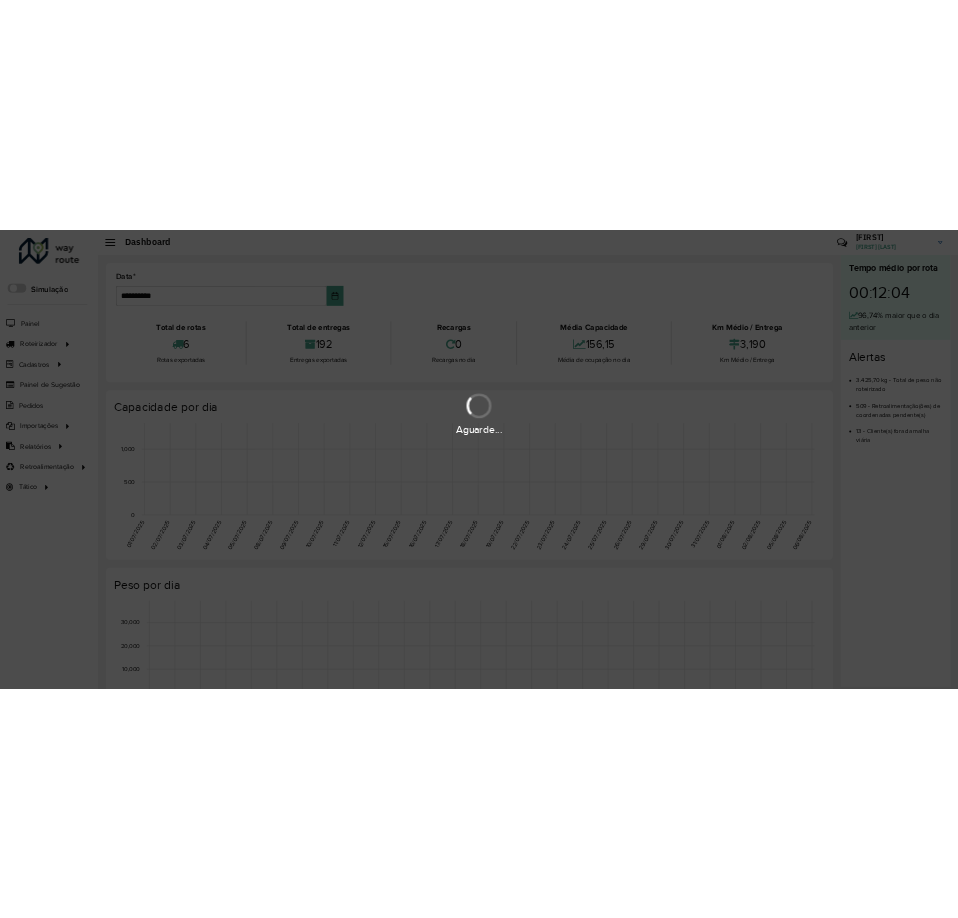scroll, scrollTop: 0, scrollLeft: 0, axis: both 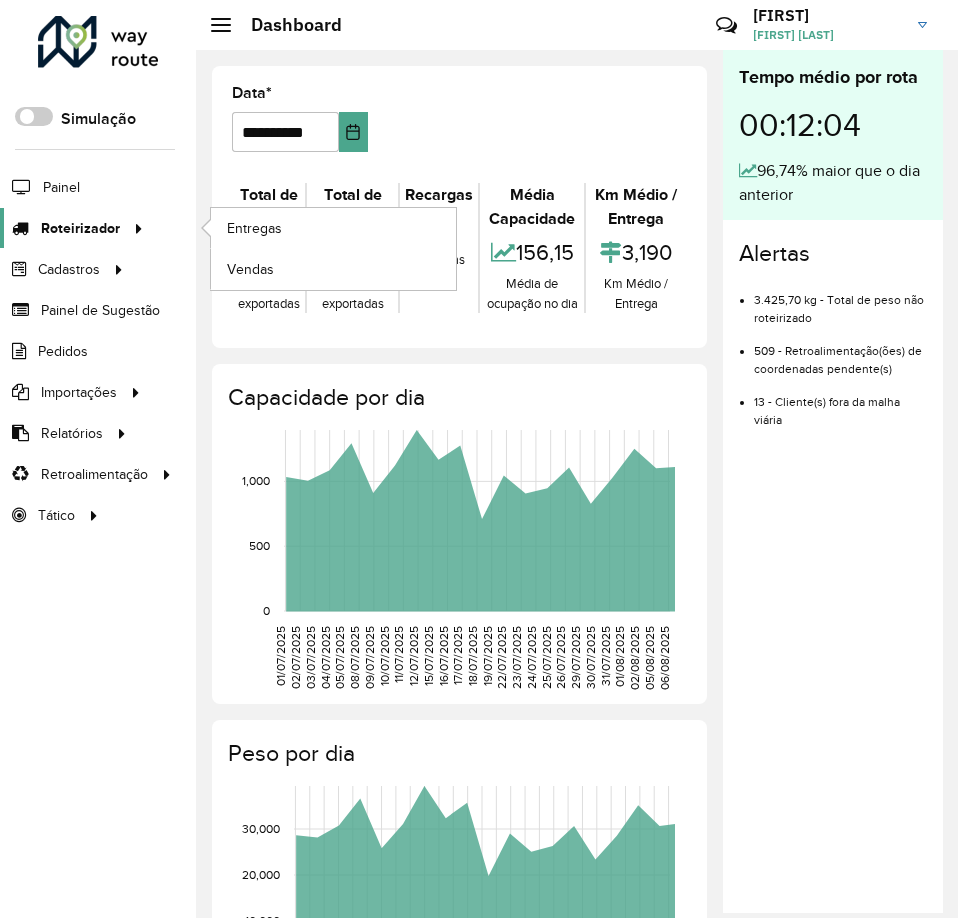 click 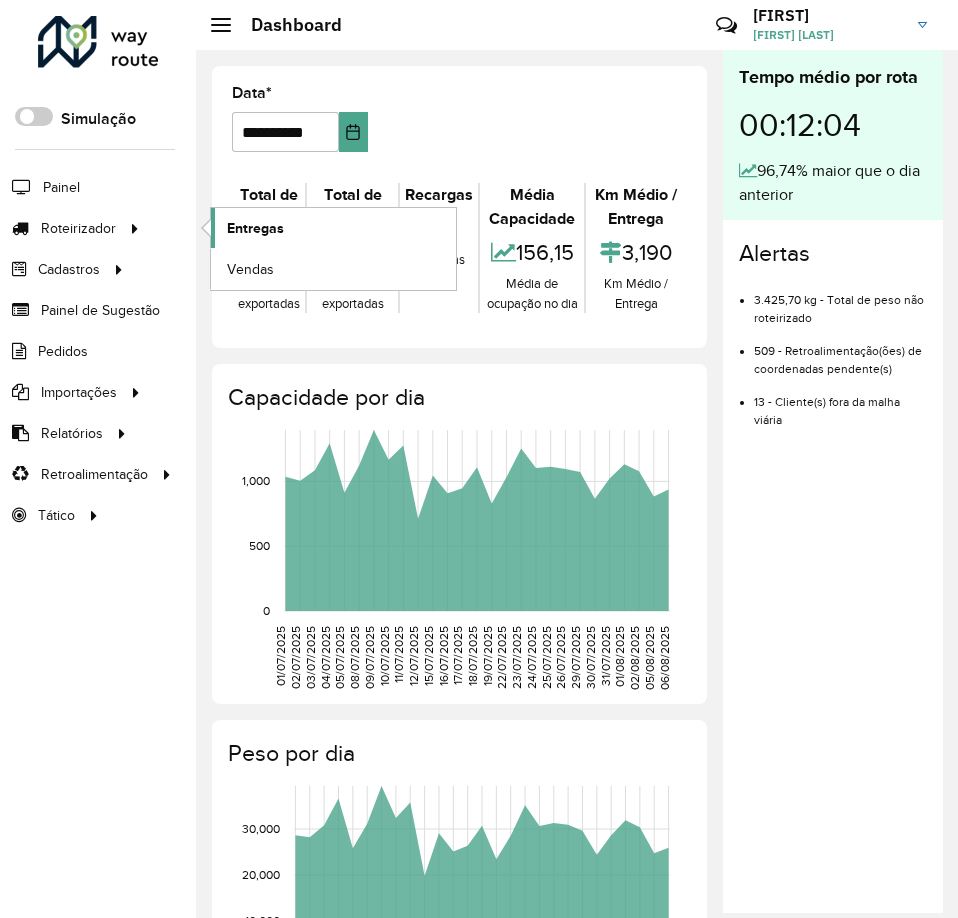 click on "Entregas" 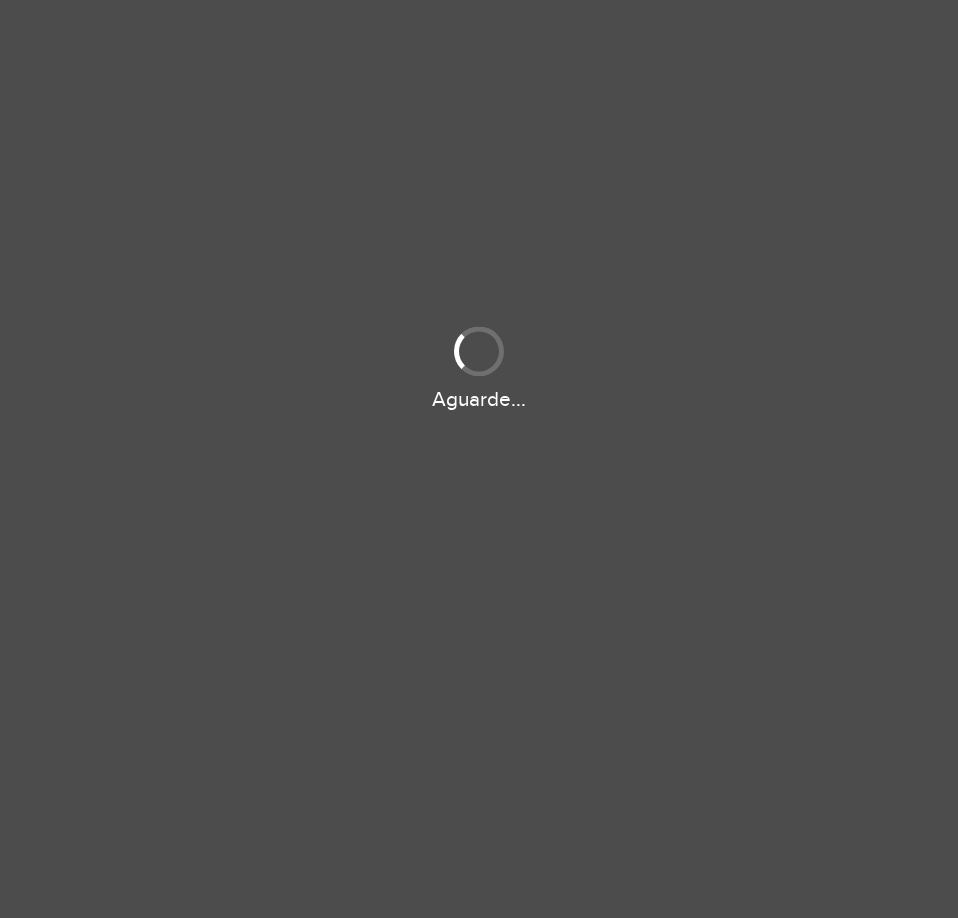scroll, scrollTop: 0, scrollLeft: 0, axis: both 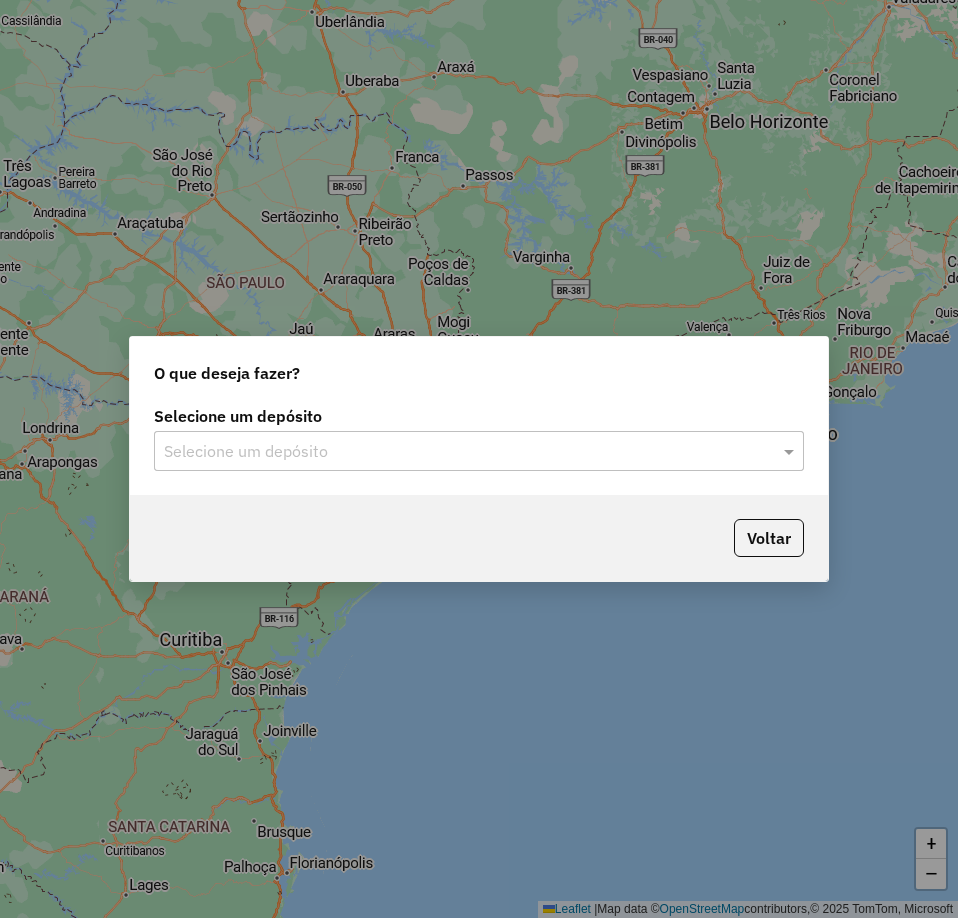 click 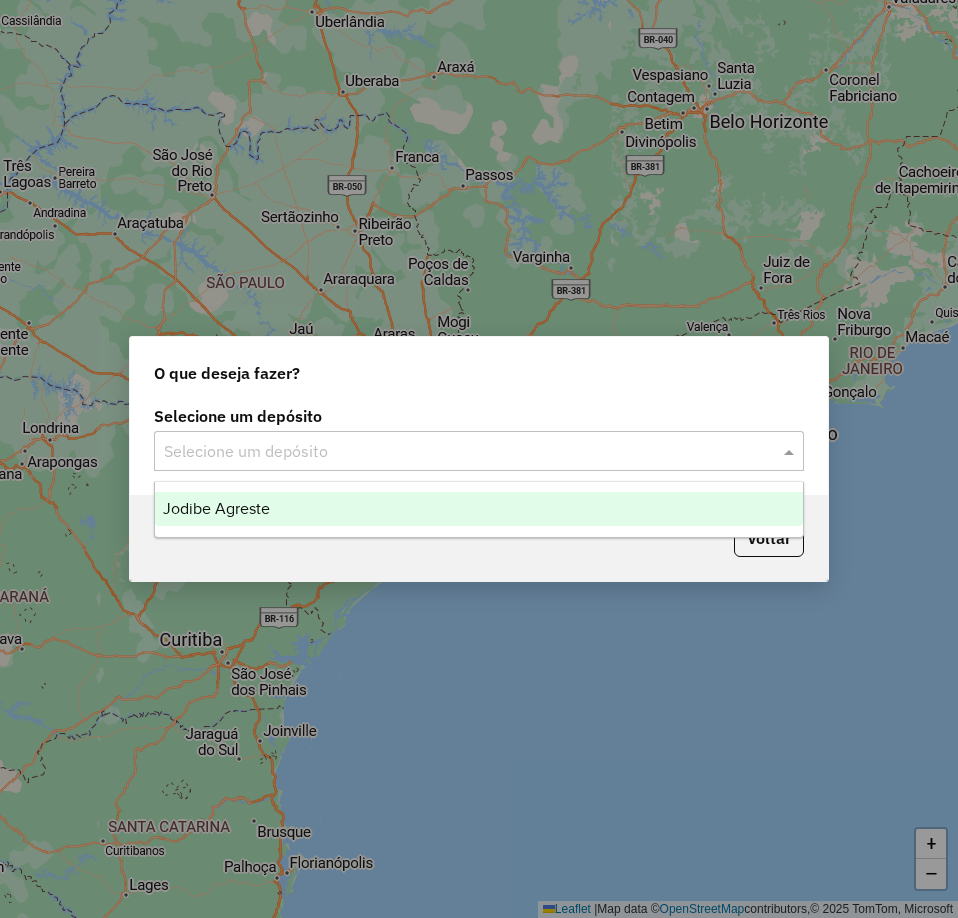 click on "Jodibe Agreste" at bounding box center [479, 509] 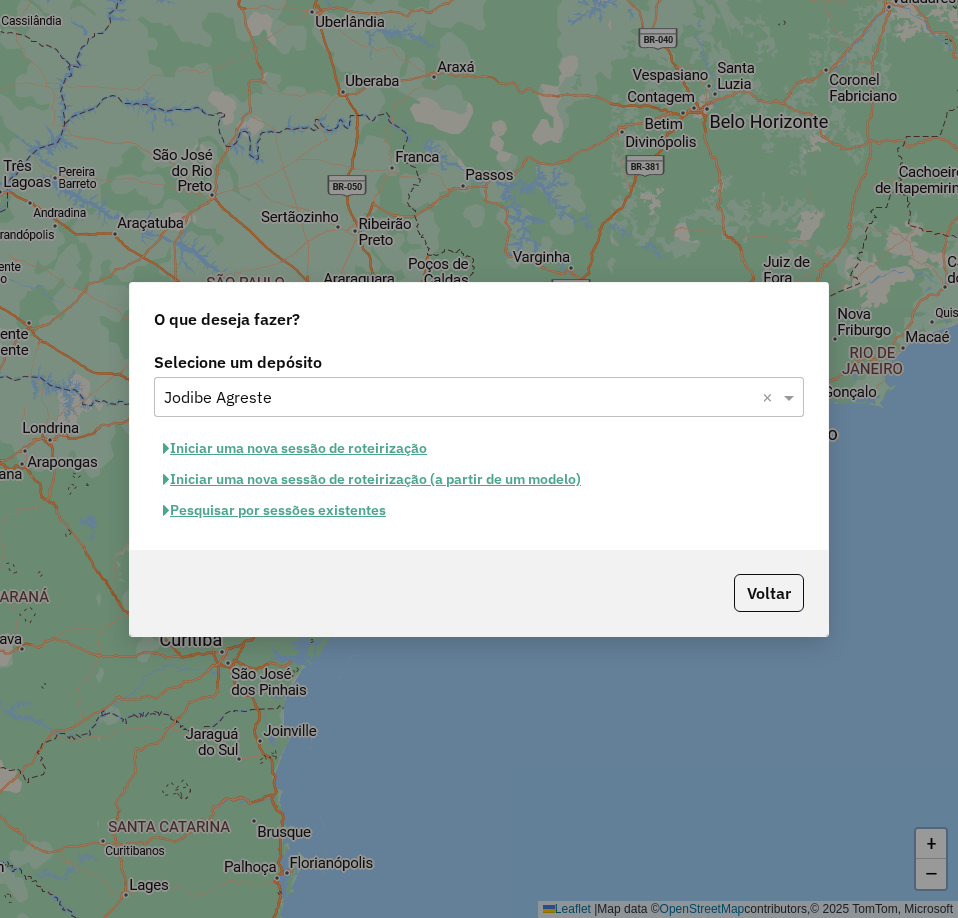 click on "Pesquisar por sessões existentes" 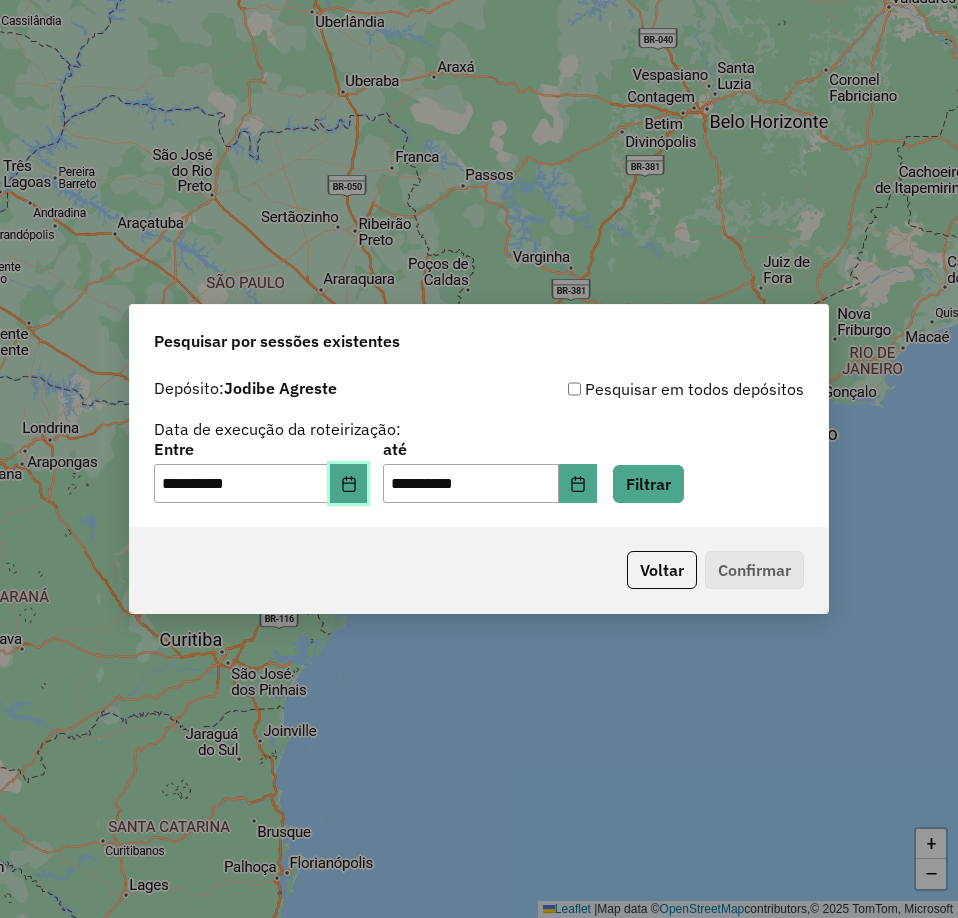 click 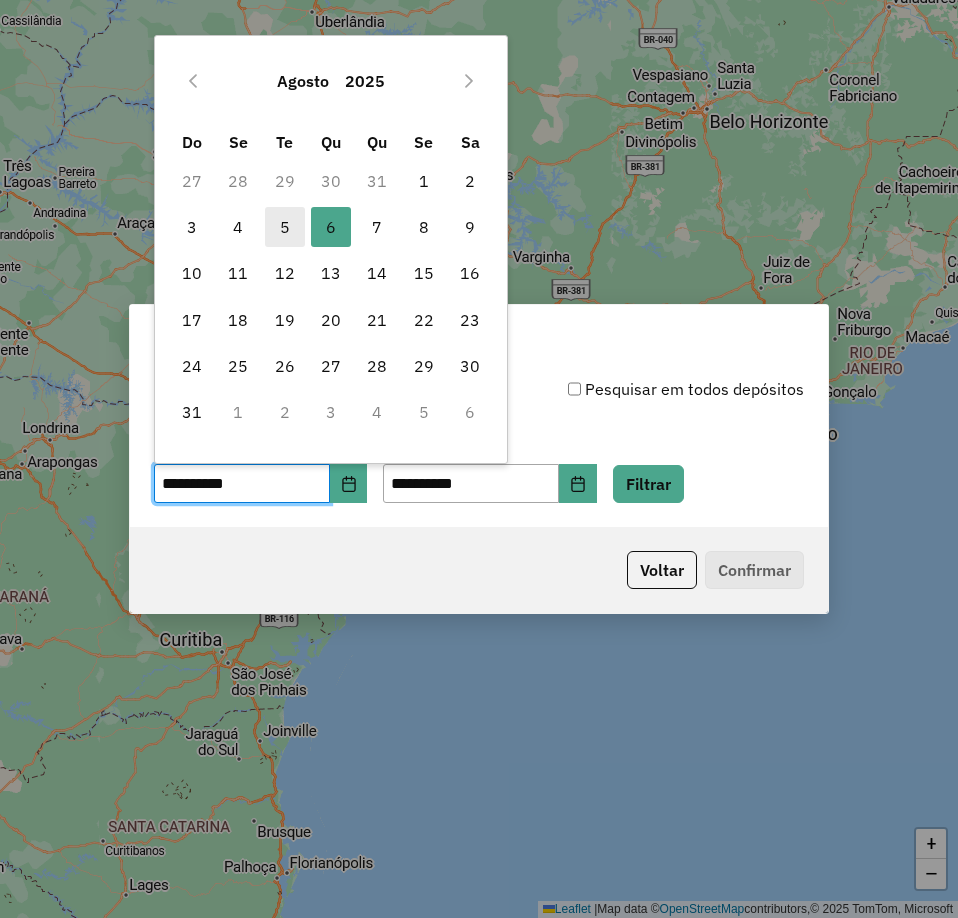 click on "5" at bounding box center (285, 227) 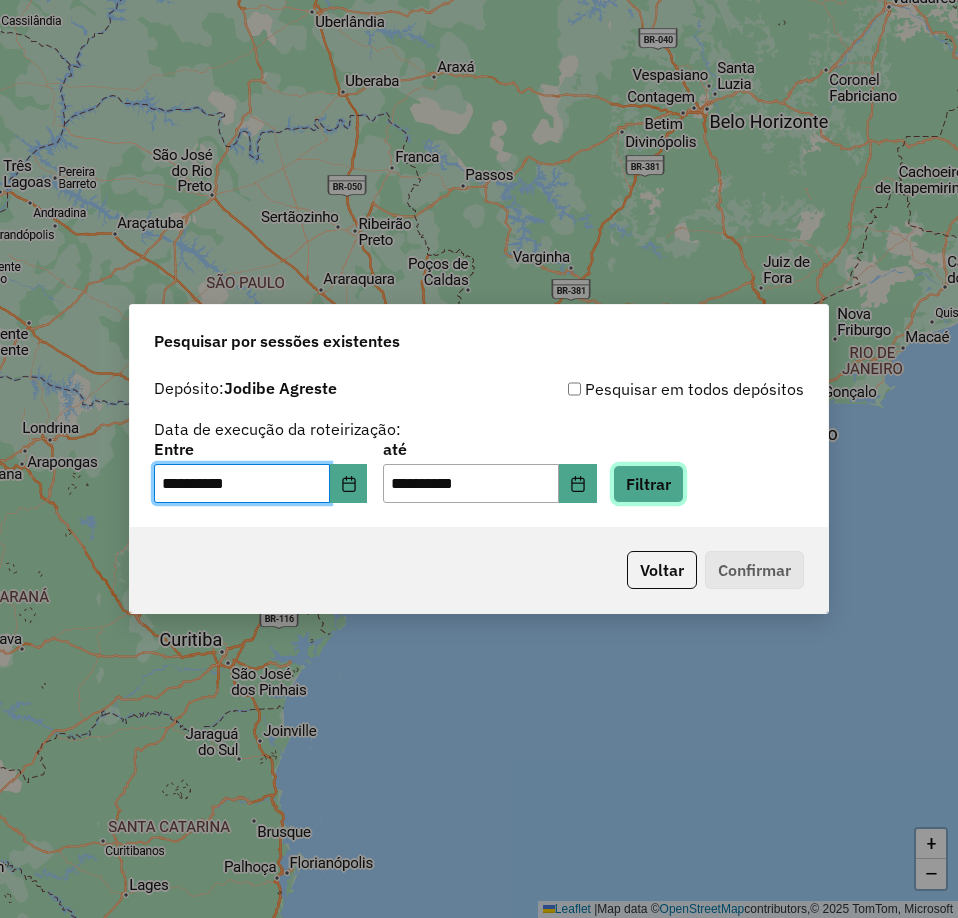 click on "Filtrar" 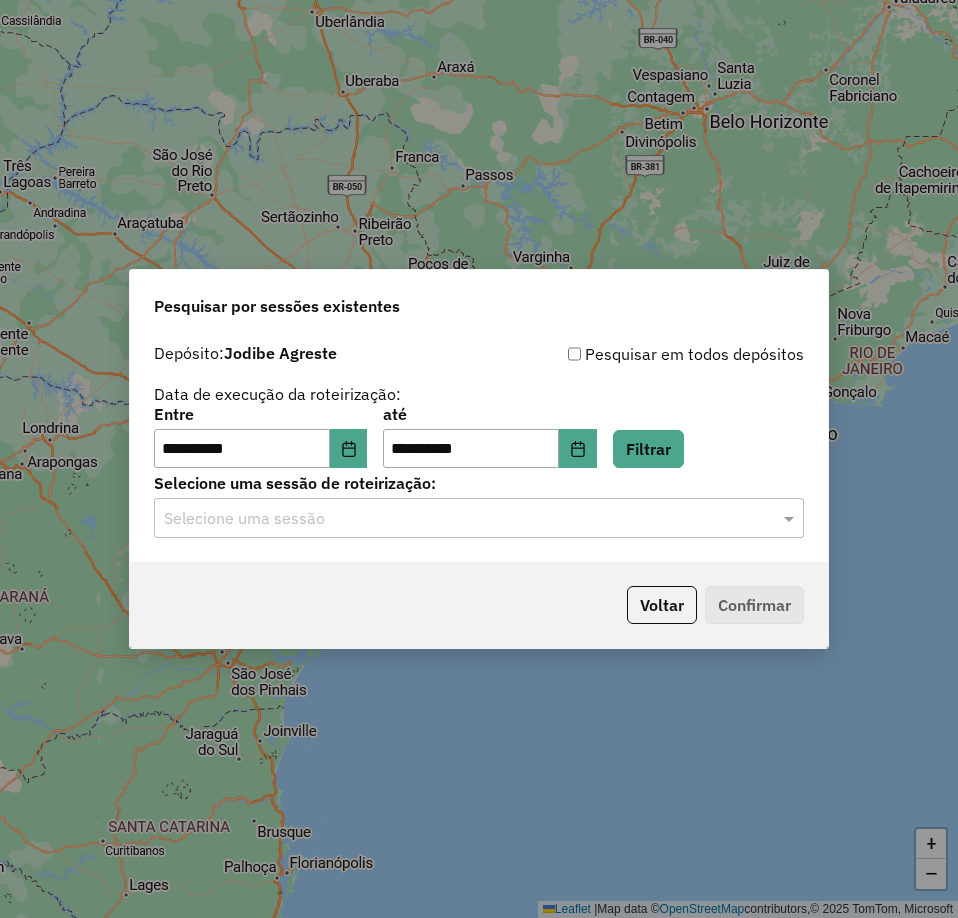 click 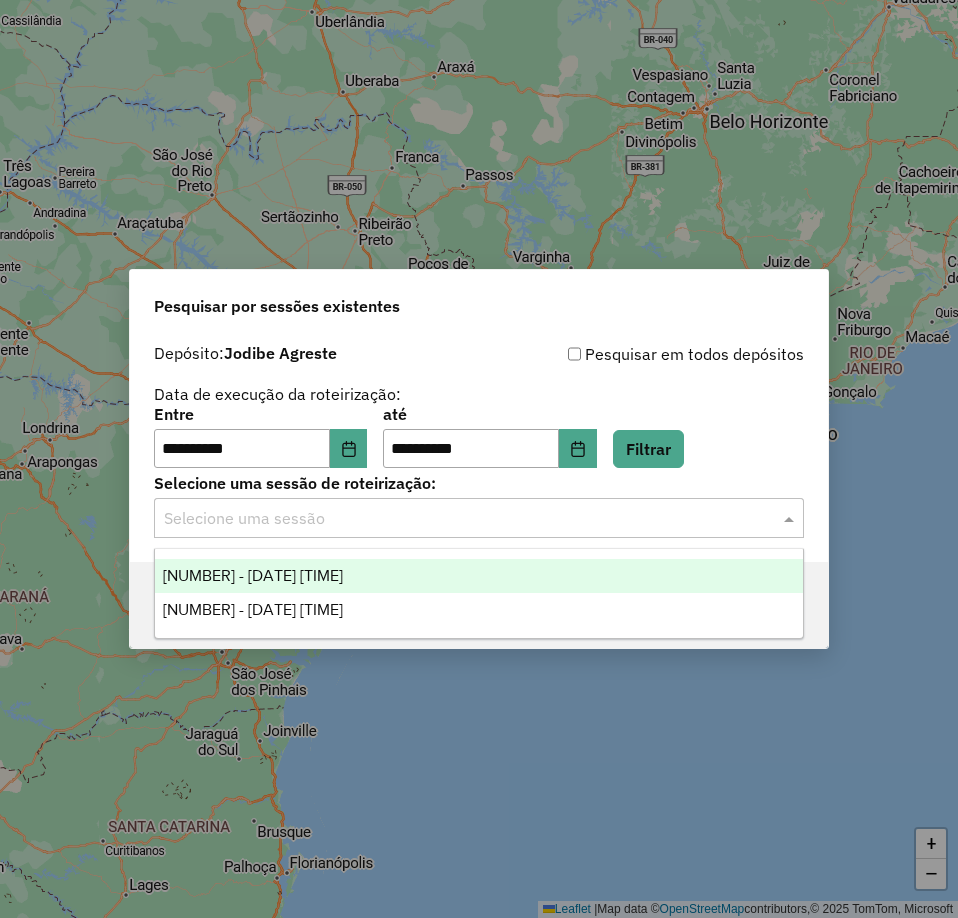 click on "975130 - 05/08/2025 20:01" at bounding box center (253, 575) 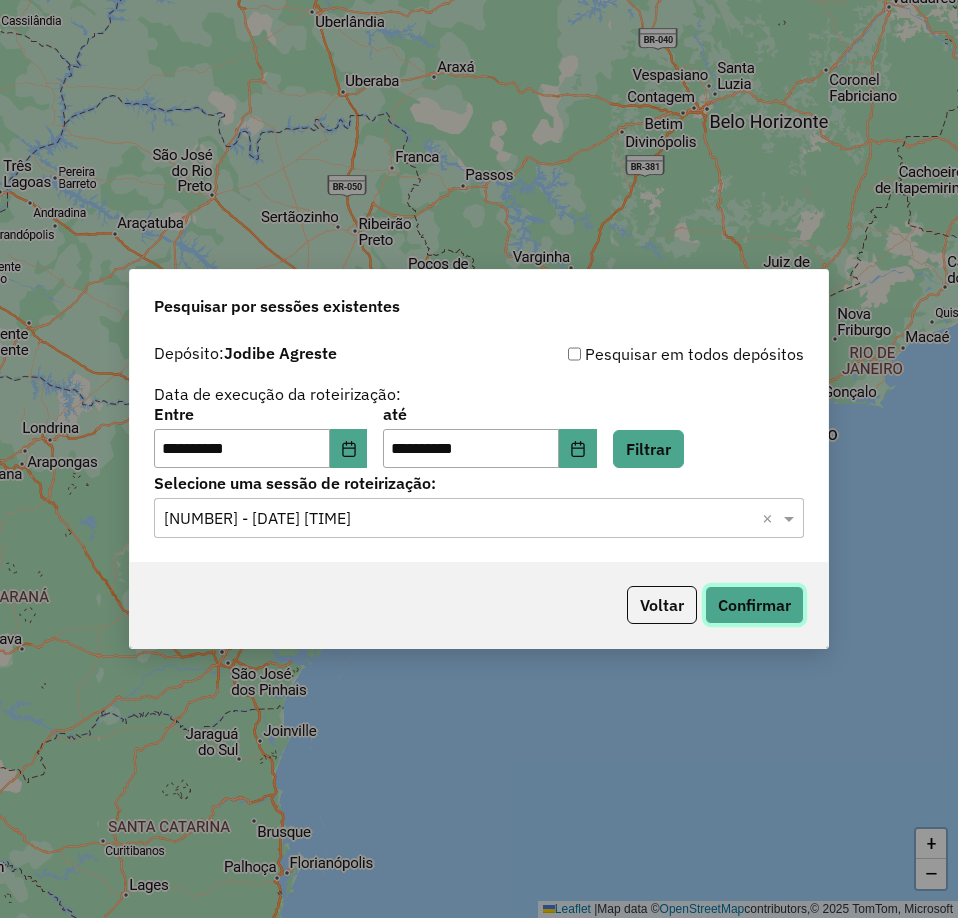 click on "Confirmar" 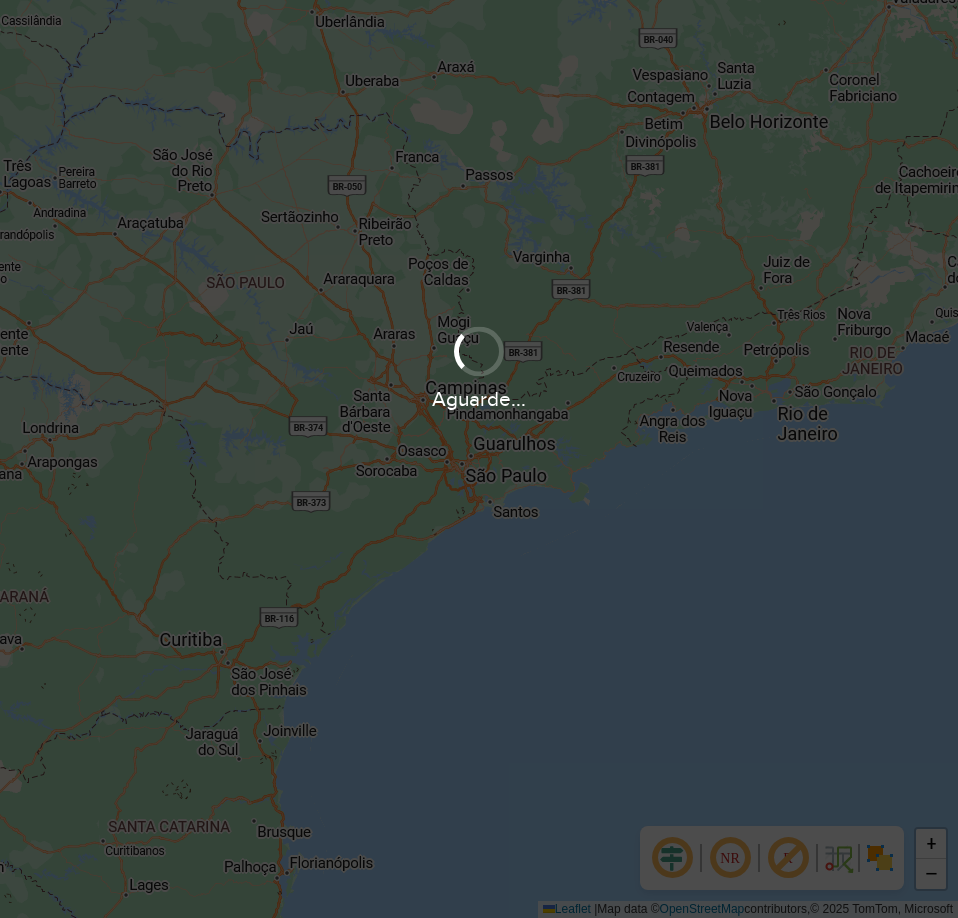 scroll, scrollTop: 0, scrollLeft: 0, axis: both 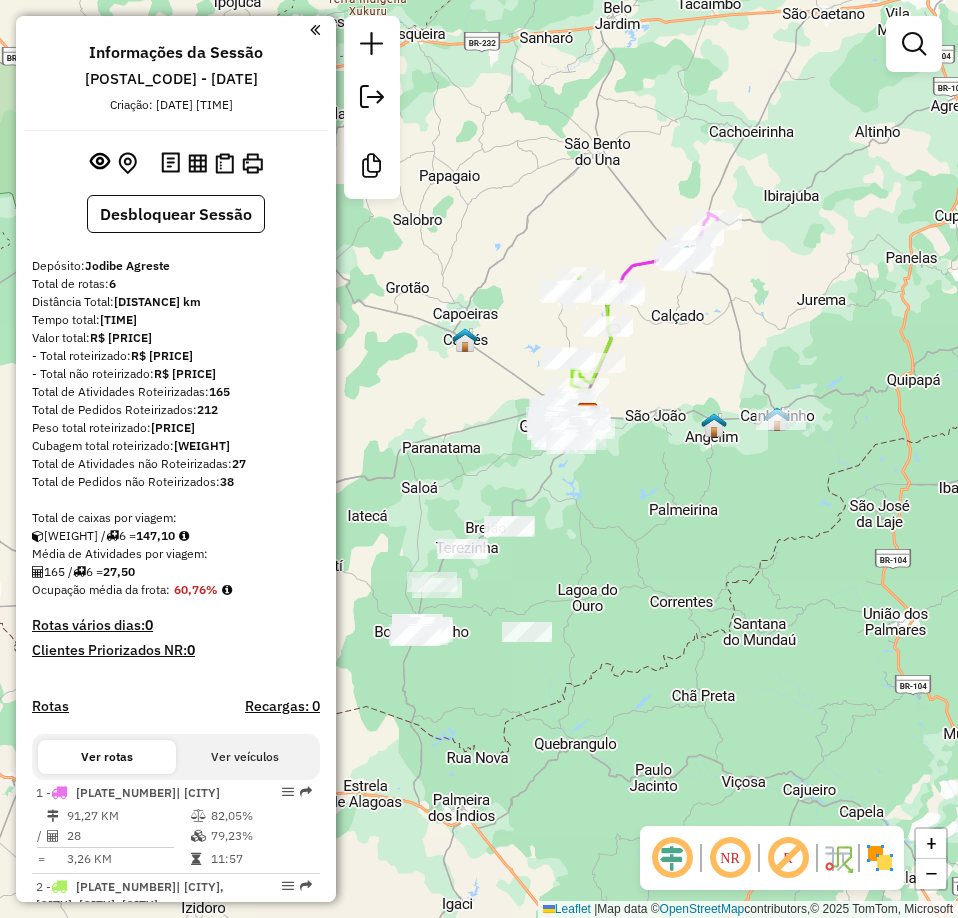 drag, startPoint x: 543, startPoint y: 526, endPoint x: 652, endPoint y: 482, distance: 117.54574 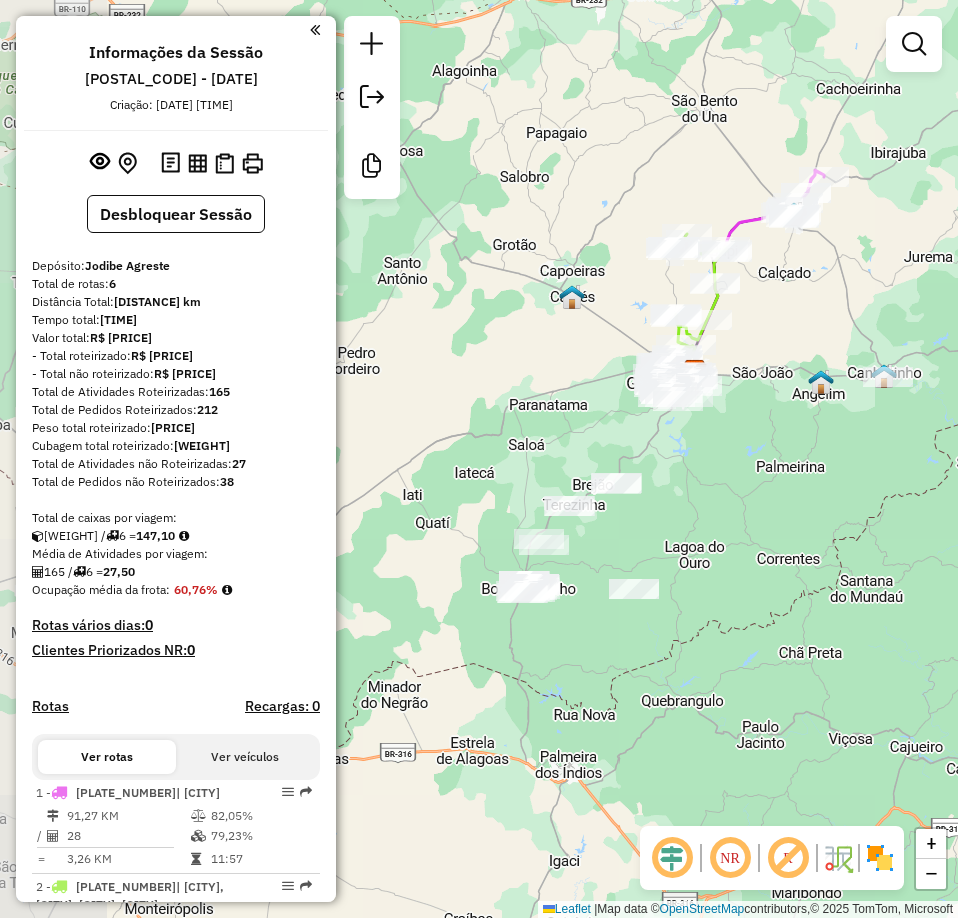 drag, startPoint x: 522, startPoint y: 579, endPoint x: 632, endPoint y: 527, distance: 121.67169 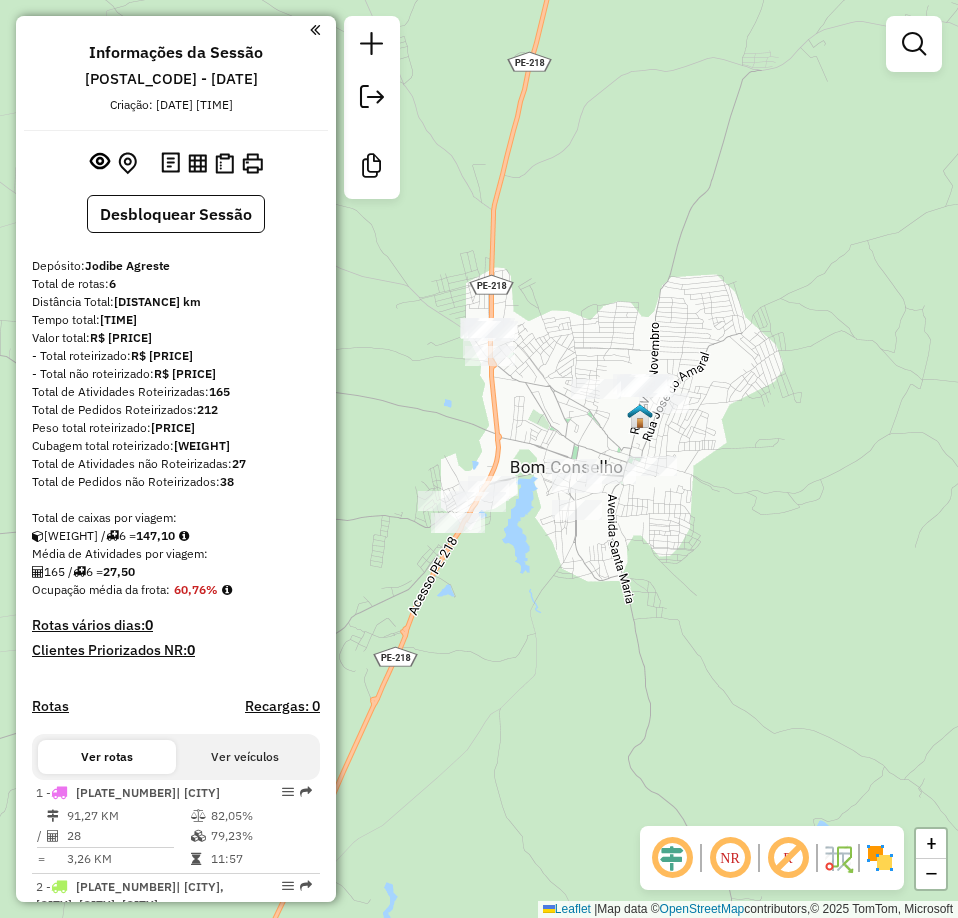 click 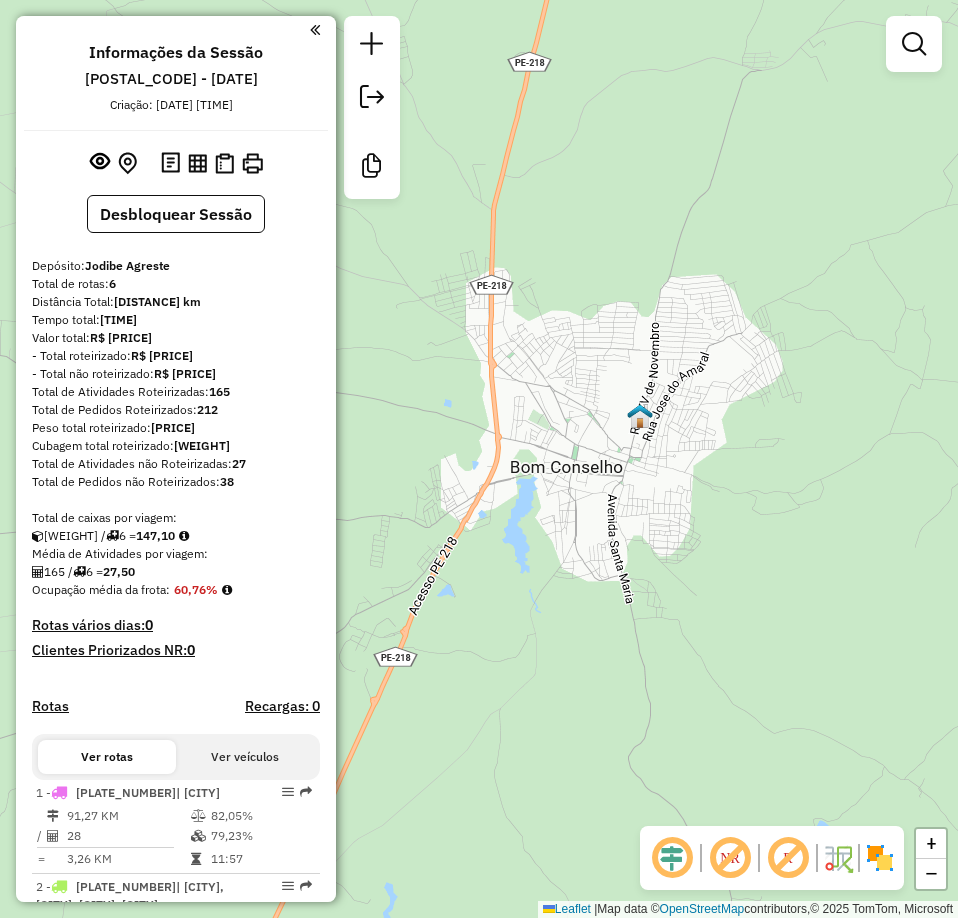 click 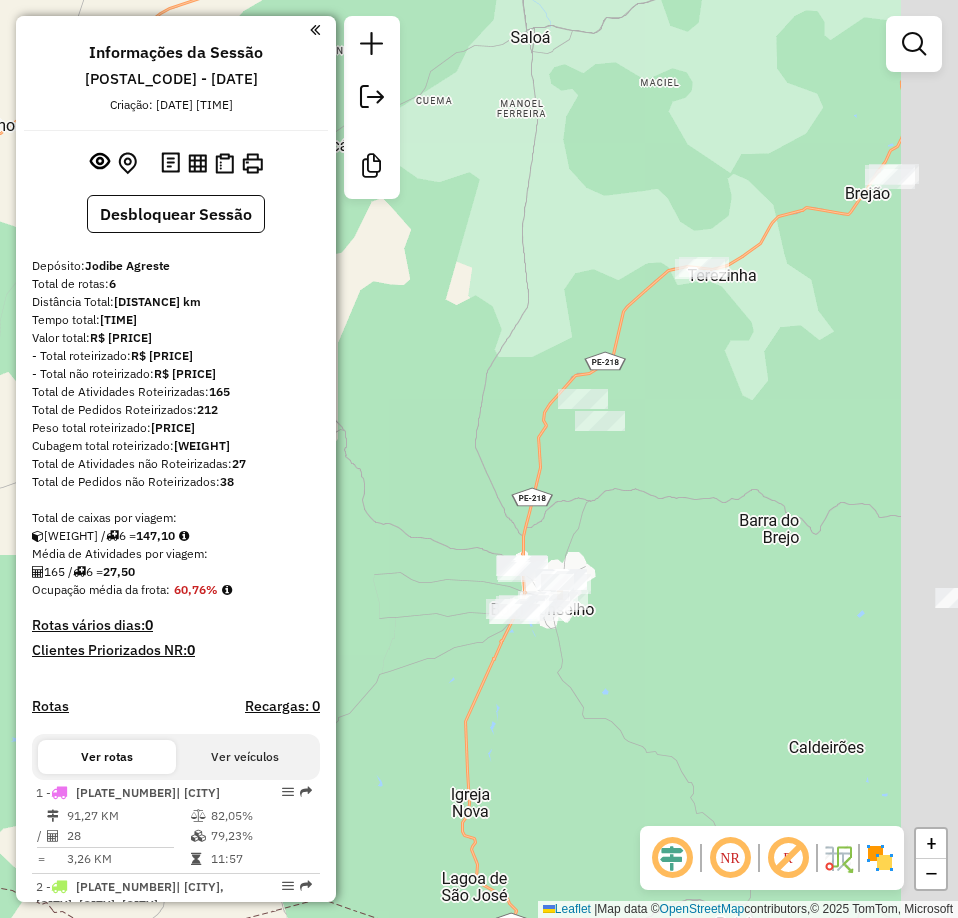 drag, startPoint x: 792, startPoint y: 379, endPoint x: 557, endPoint y: 451, distance: 245.78242 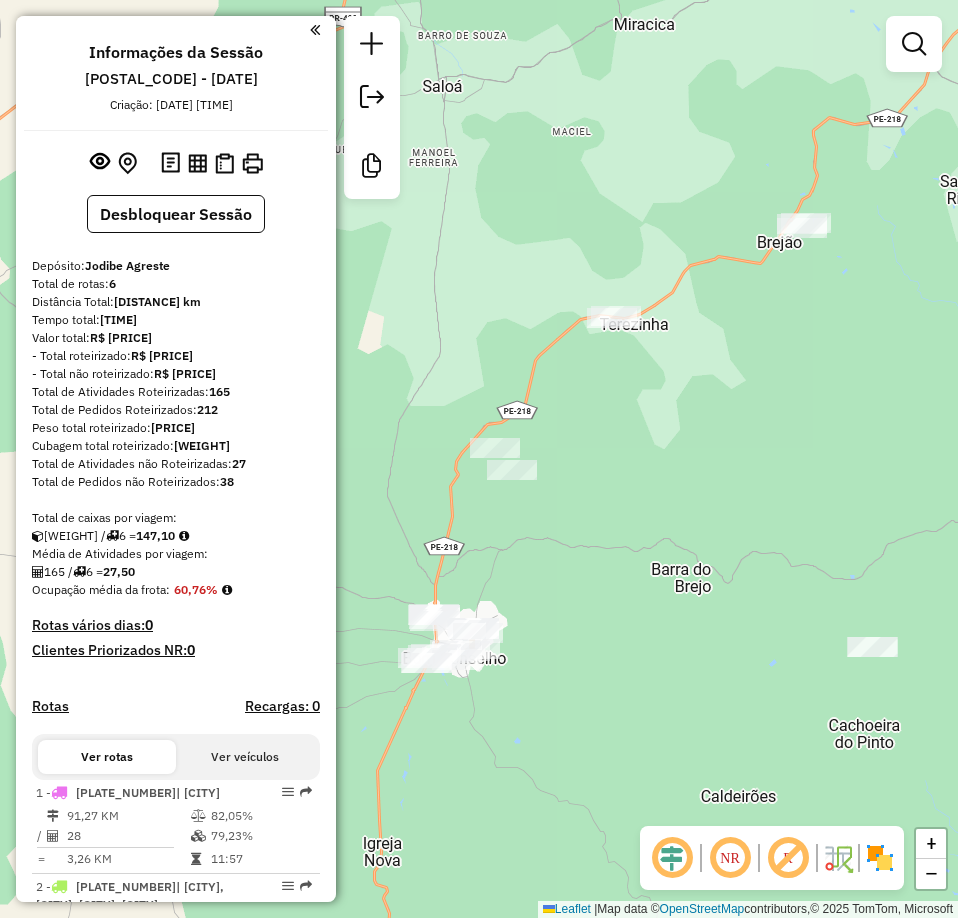 drag, startPoint x: 735, startPoint y: 362, endPoint x: 705, endPoint y: 393, distance: 43.13931 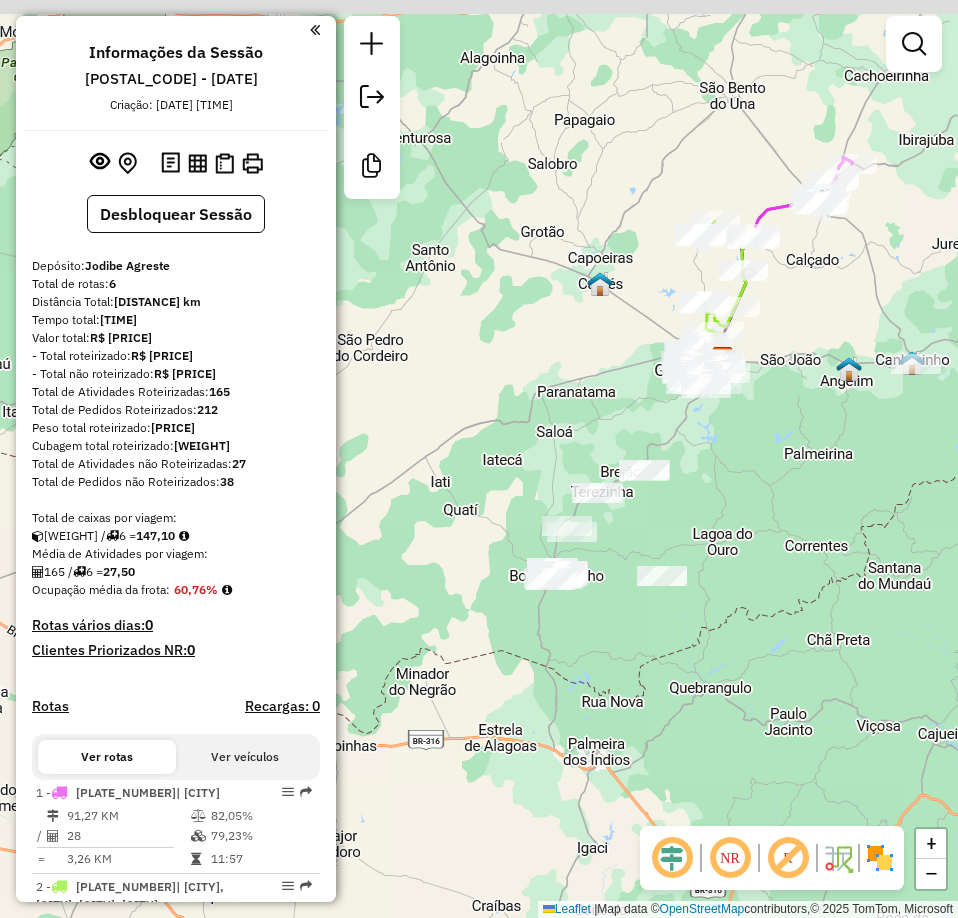 drag, startPoint x: 846, startPoint y: 322, endPoint x: 773, endPoint y: 438, distance: 137.05838 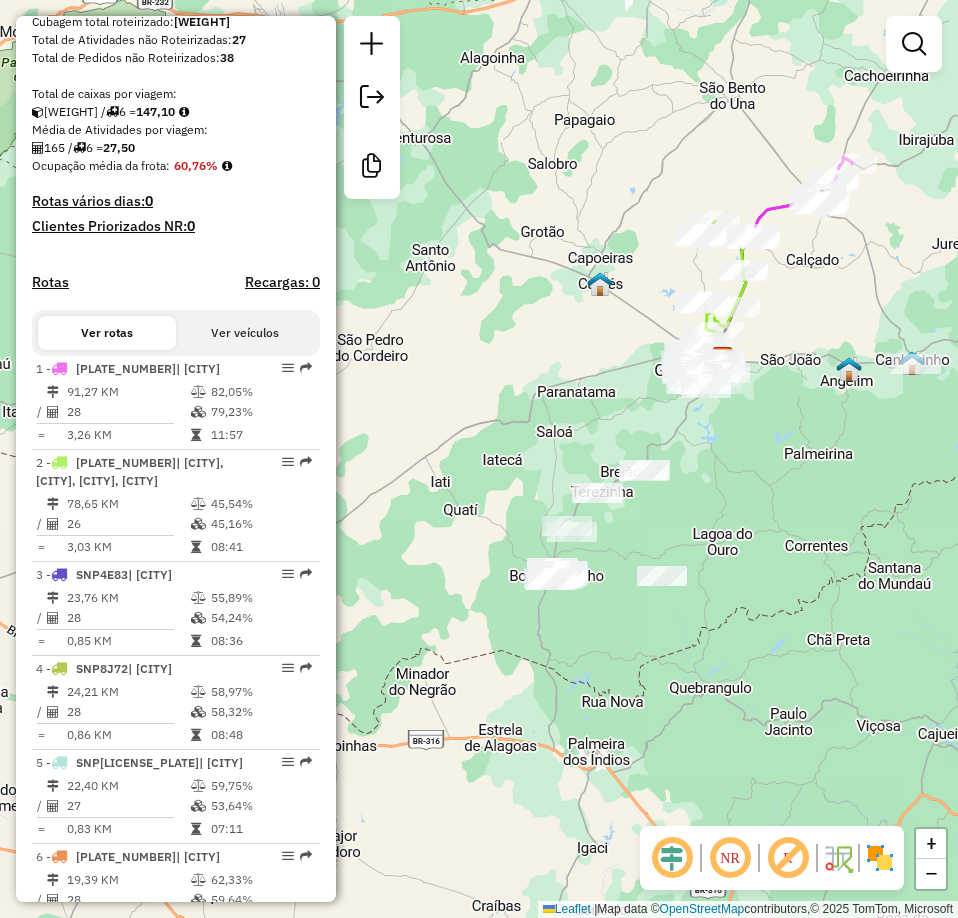 scroll, scrollTop: 464, scrollLeft: 0, axis: vertical 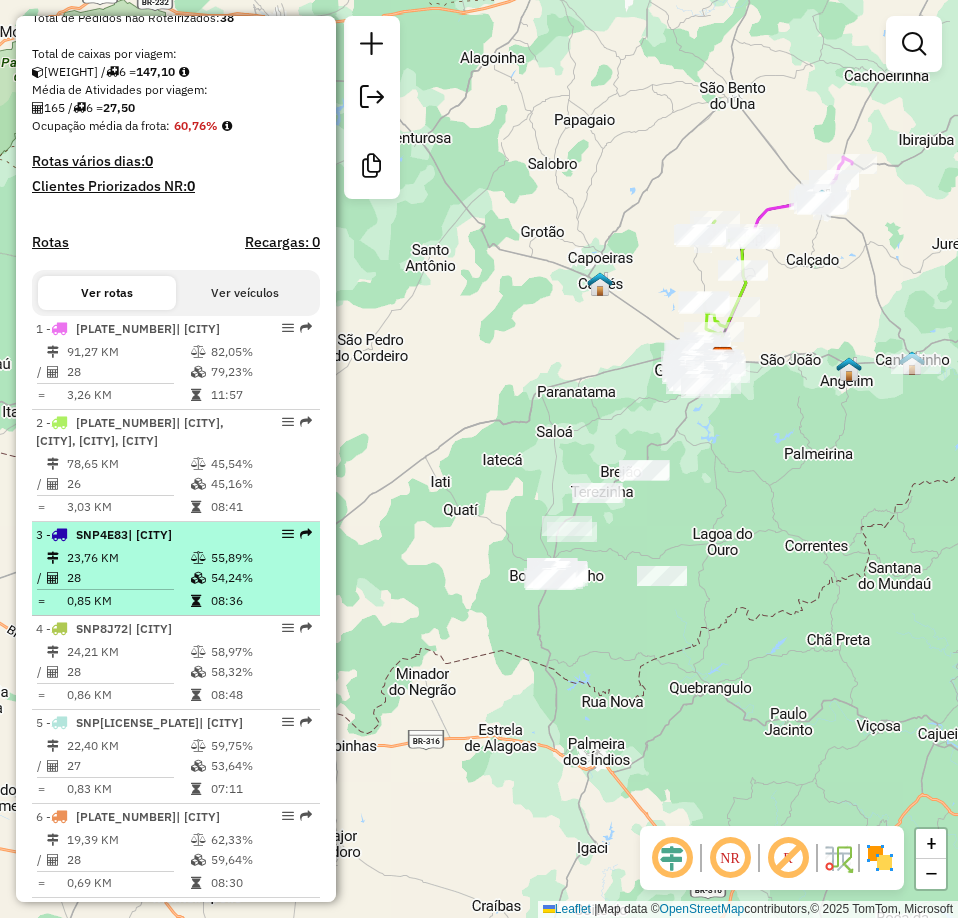 click at bounding box center [198, 558] 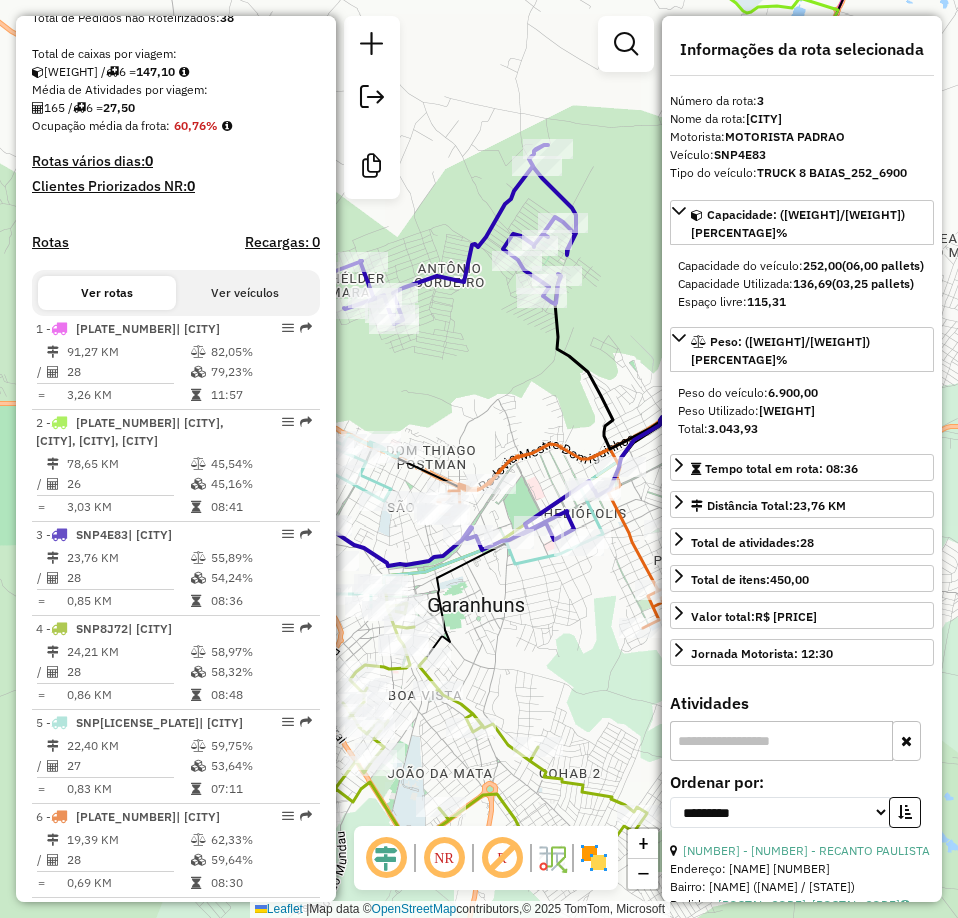 drag, startPoint x: 580, startPoint y: 345, endPoint x: 654, endPoint y: 225, distance: 140.98227 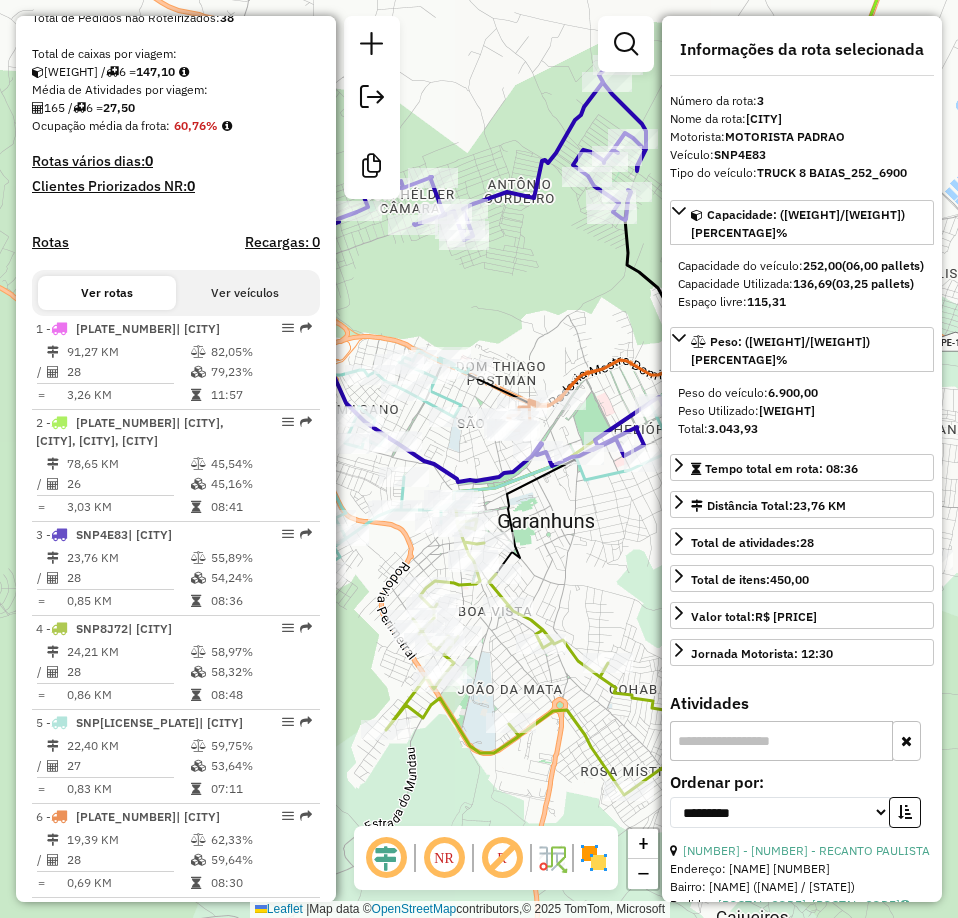drag, startPoint x: 563, startPoint y: 337, endPoint x: 548, endPoint y: 276, distance: 62.817196 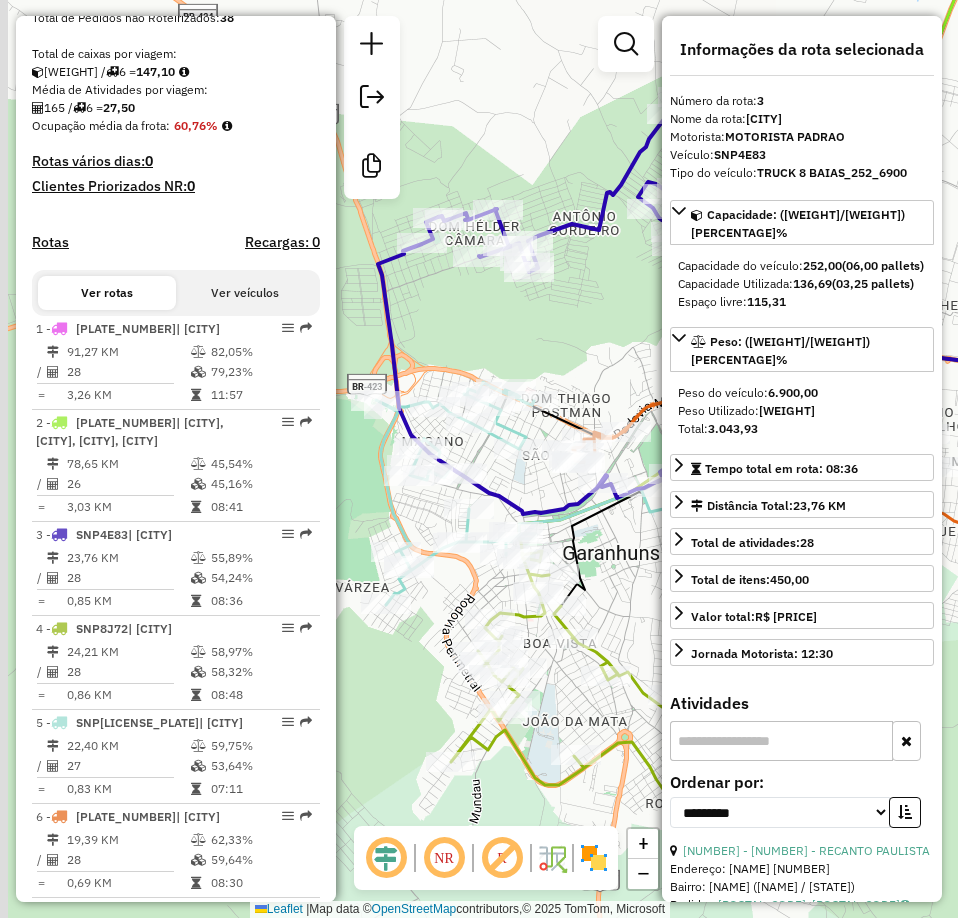 drag, startPoint x: 522, startPoint y: 277, endPoint x: 607, endPoint y: 322, distance: 96.17692 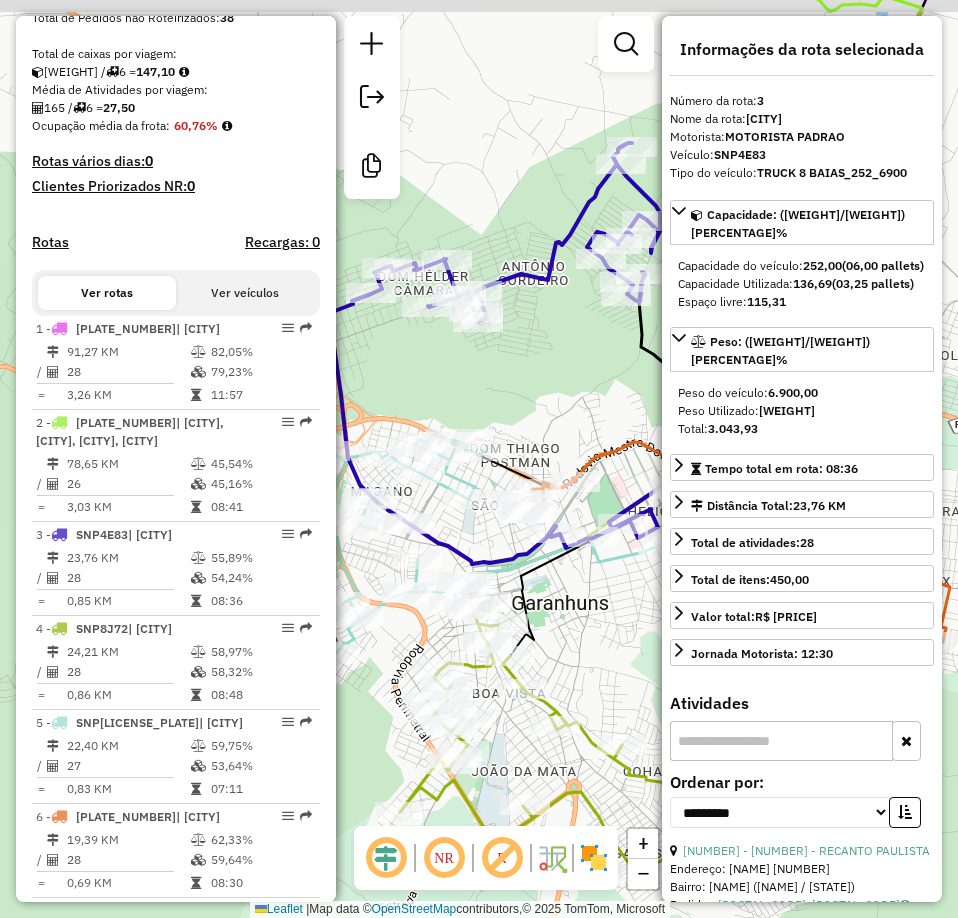 drag, startPoint x: 580, startPoint y: 302, endPoint x: 519, endPoint y: 349, distance: 77.00649 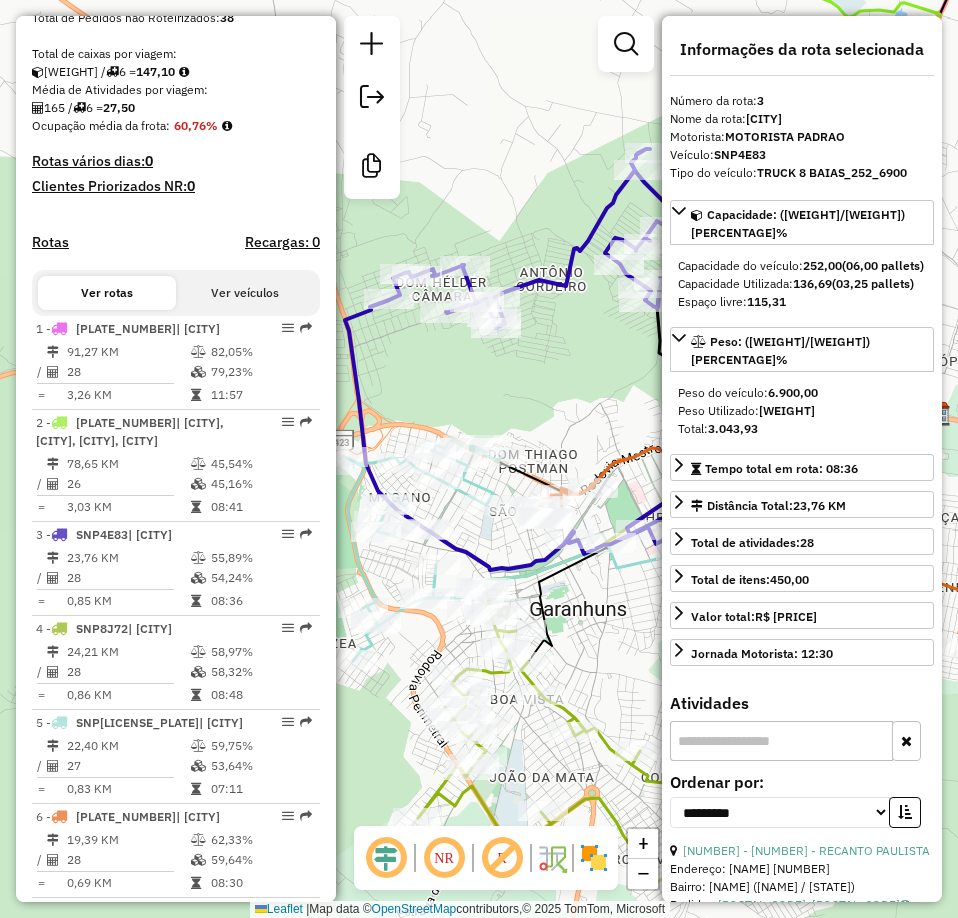 drag, startPoint x: 535, startPoint y: 324, endPoint x: 563, endPoint y: 316, distance: 29.12044 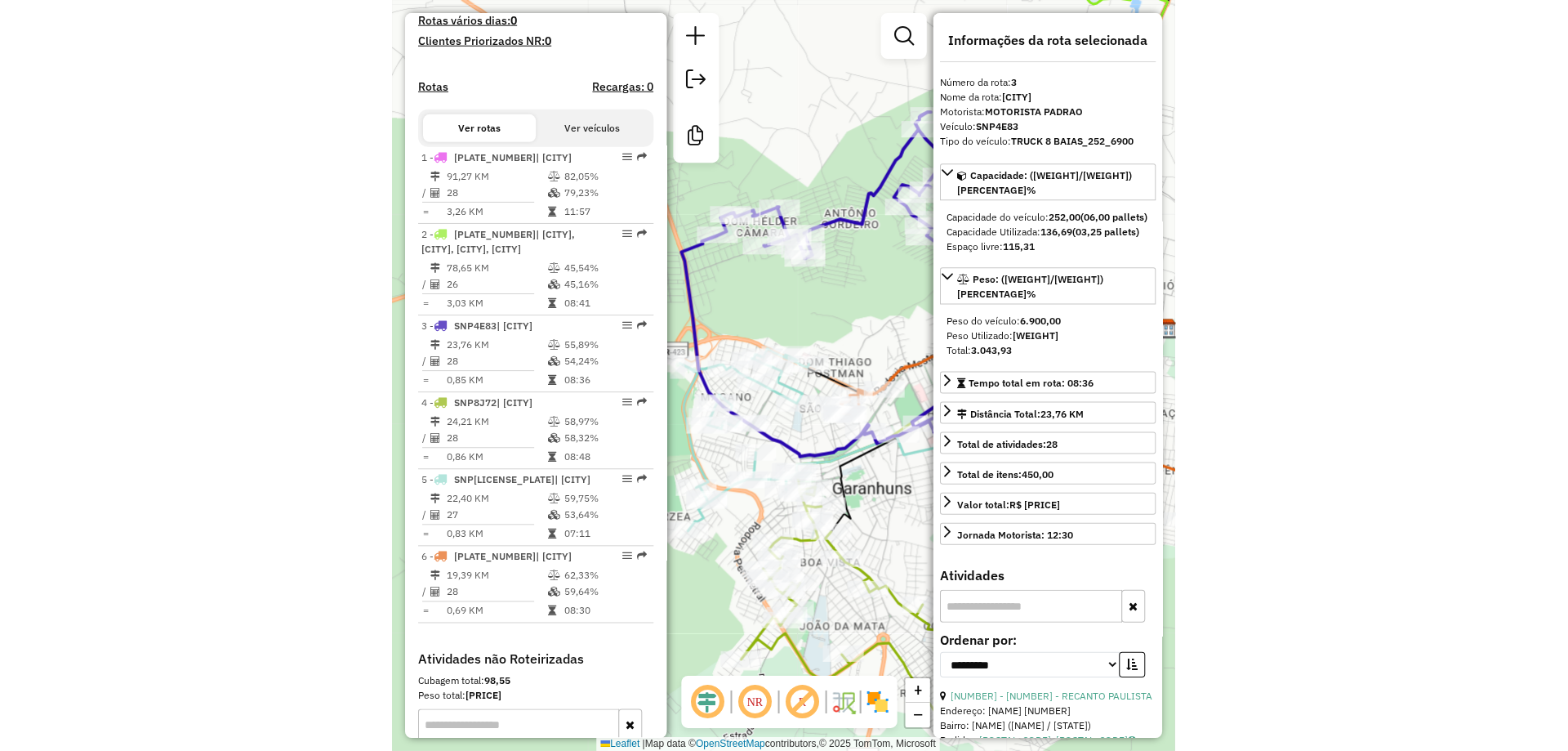 scroll, scrollTop: 492, scrollLeft: 0, axis: vertical 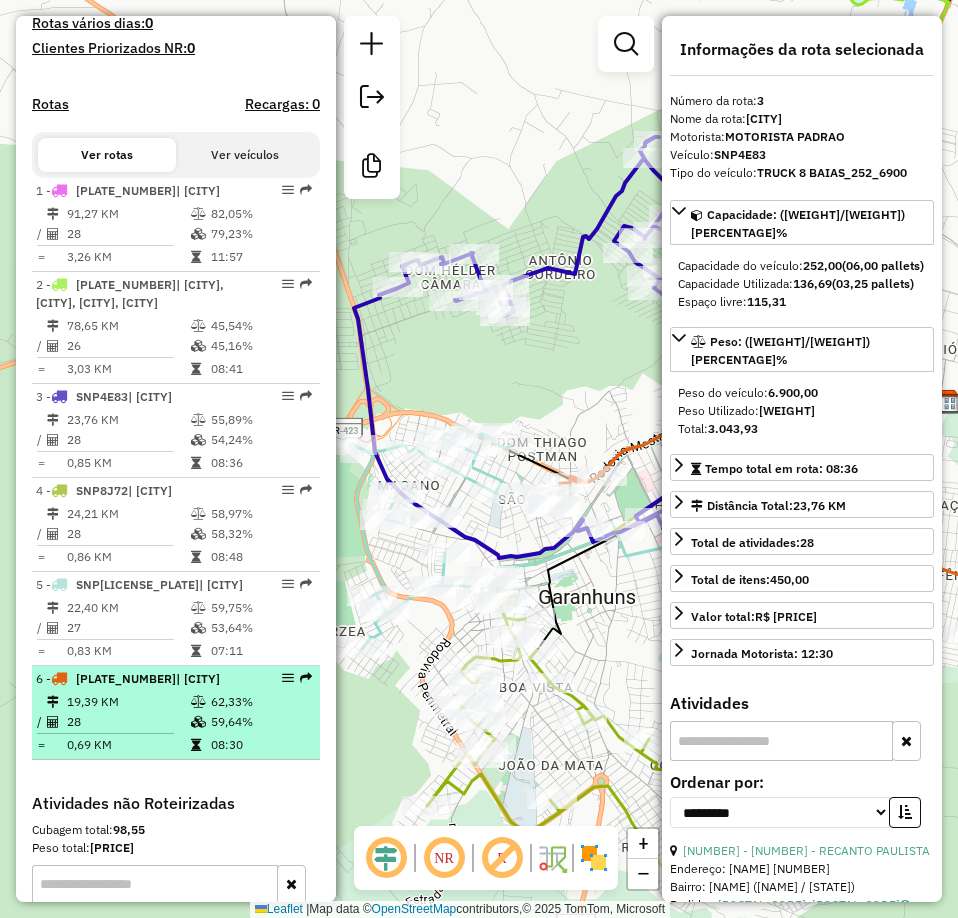 click on "28" at bounding box center (128, 722) 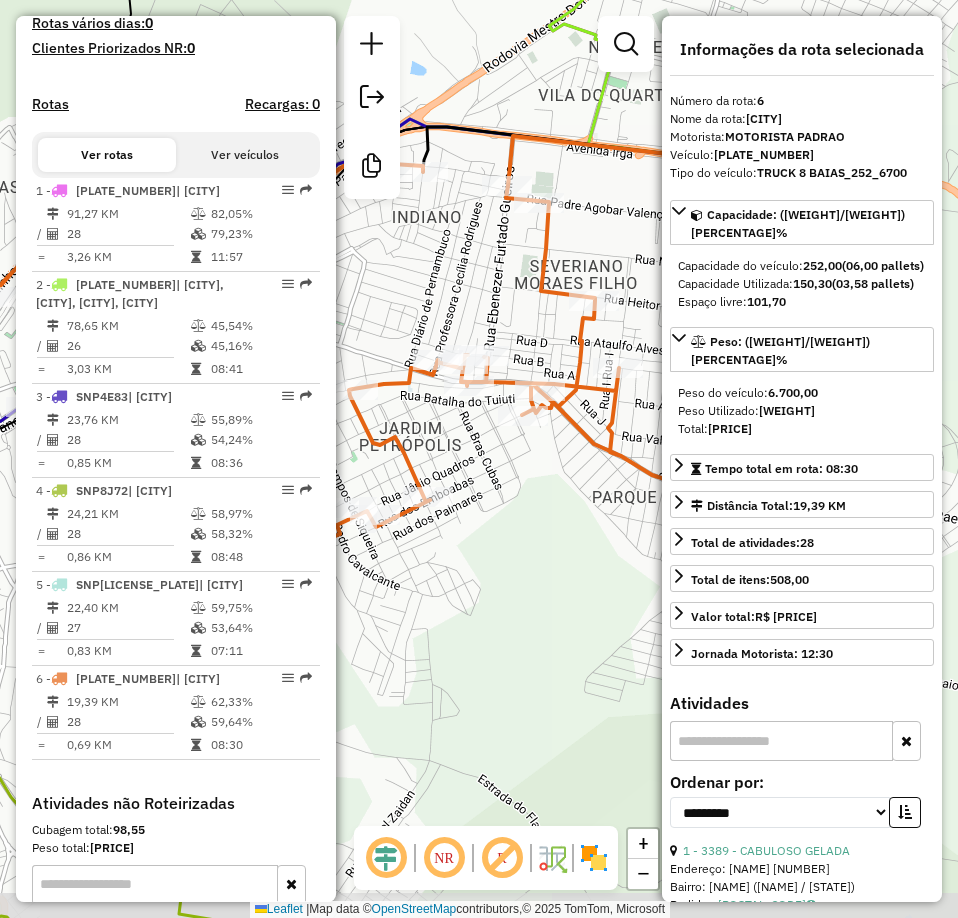 drag, startPoint x: 573, startPoint y: 666, endPoint x: 407, endPoint y: 581, distance: 186.49664 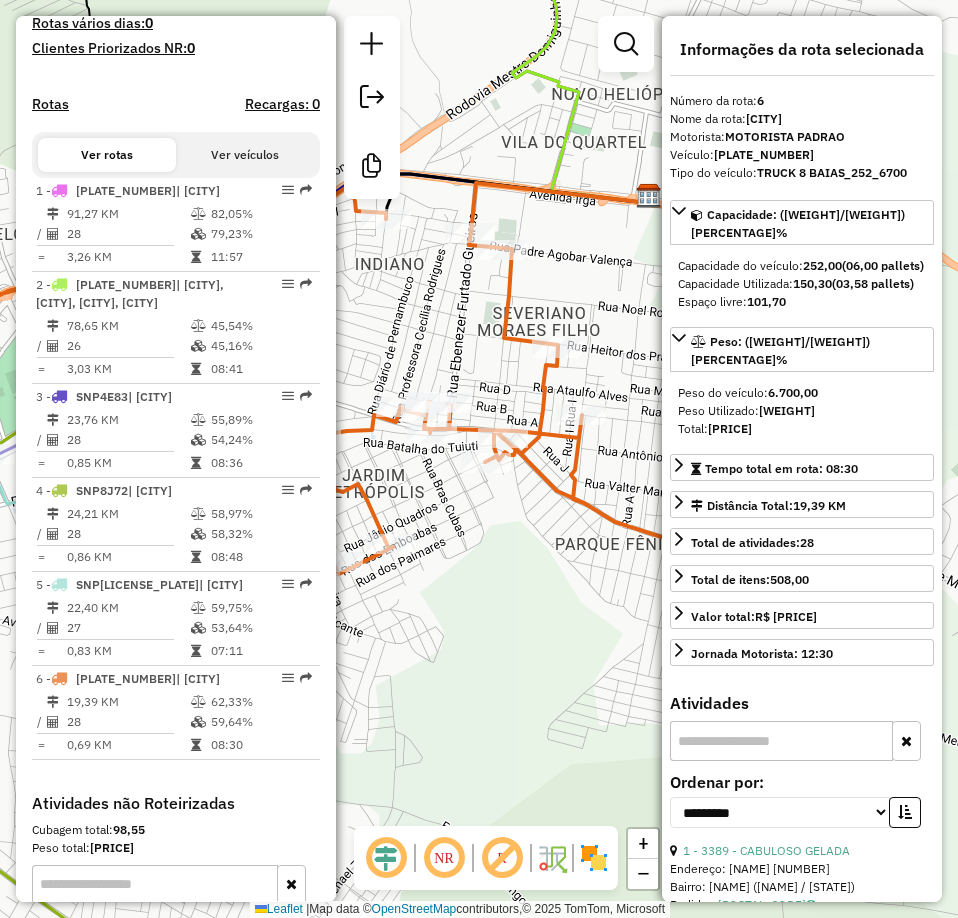 drag, startPoint x: 595, startPoint y: 536, endPoint x: 563, endPoint y: 592, distance: 64.49806 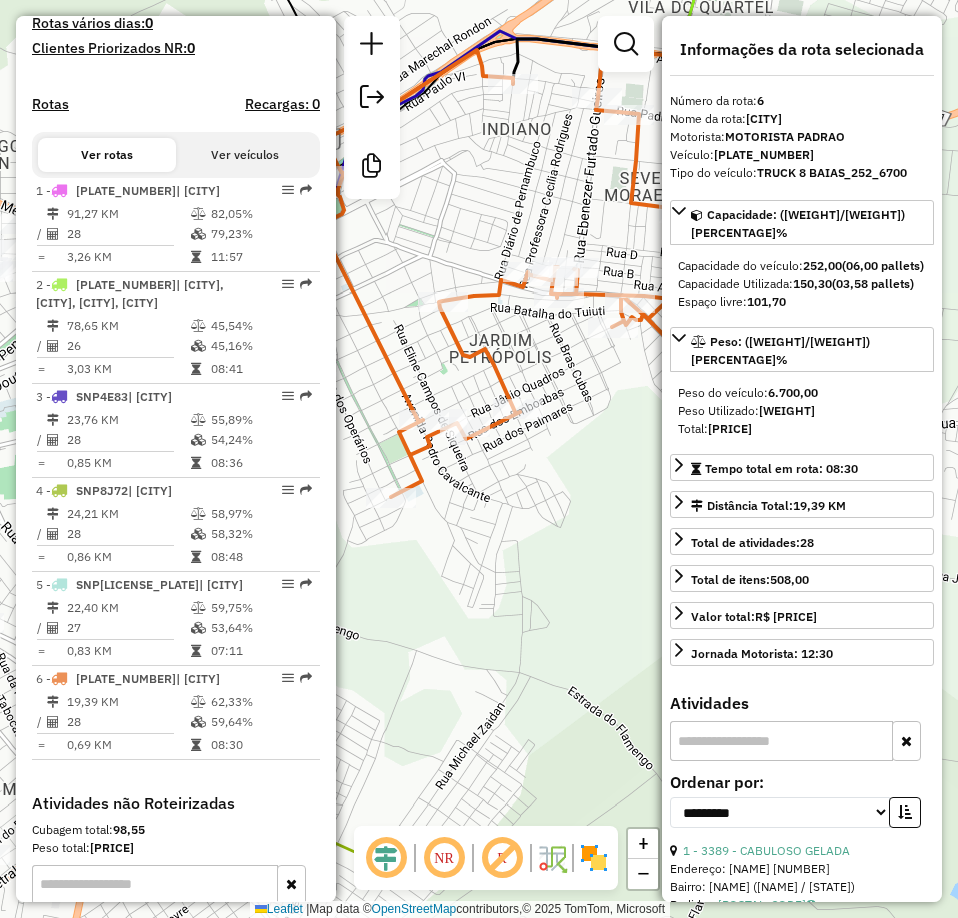 drag, startPoint x: 486, startPoint y: 386, endPoint x: 625, endPoint y: 227, distance: 211.19185 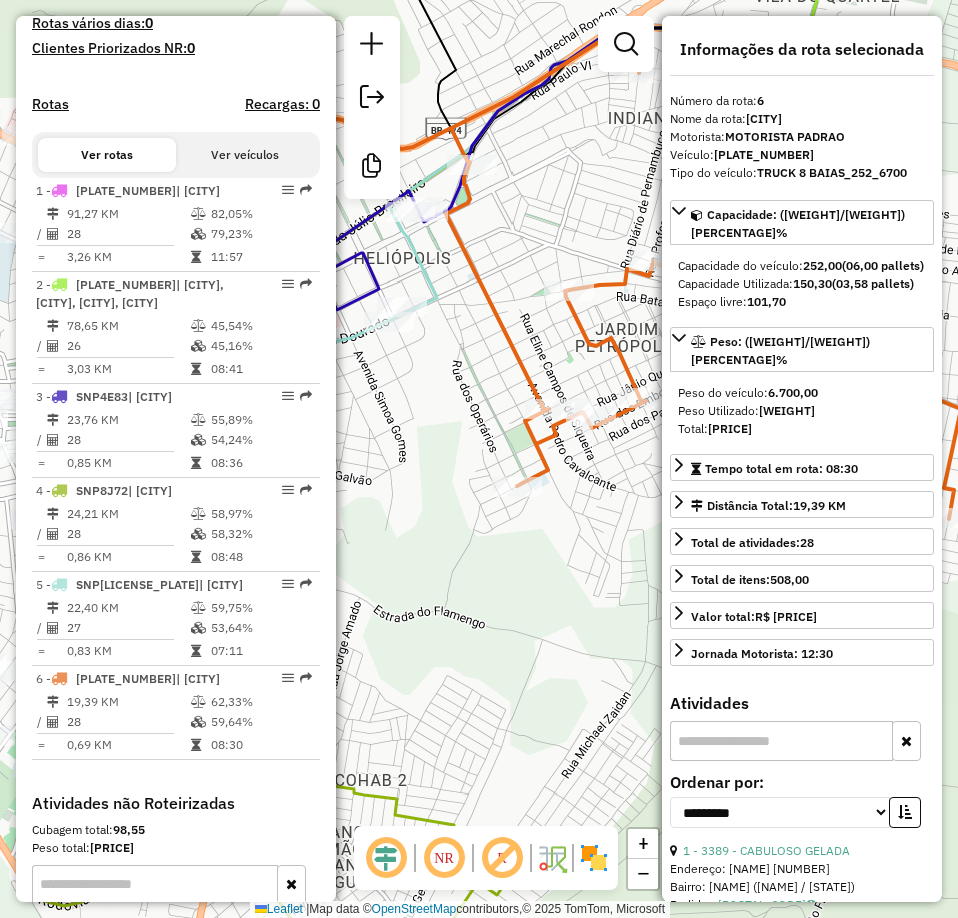 drag, startPoint x: 465, startPoint y: 231, endPoint x: 547, endPoint y: 249, distance: 83.95237 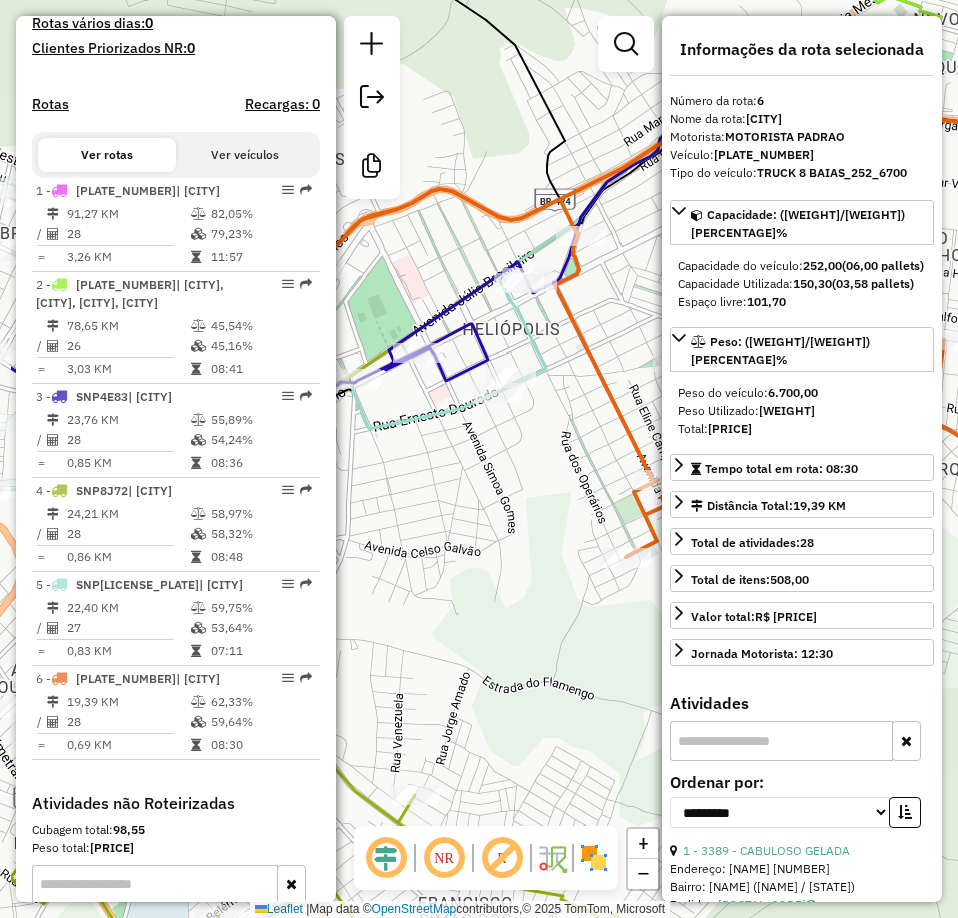drag, startPoint x: 426, startPoint y: 250, endPoint x: 605, endPoint y: 346, distance: 203.1182 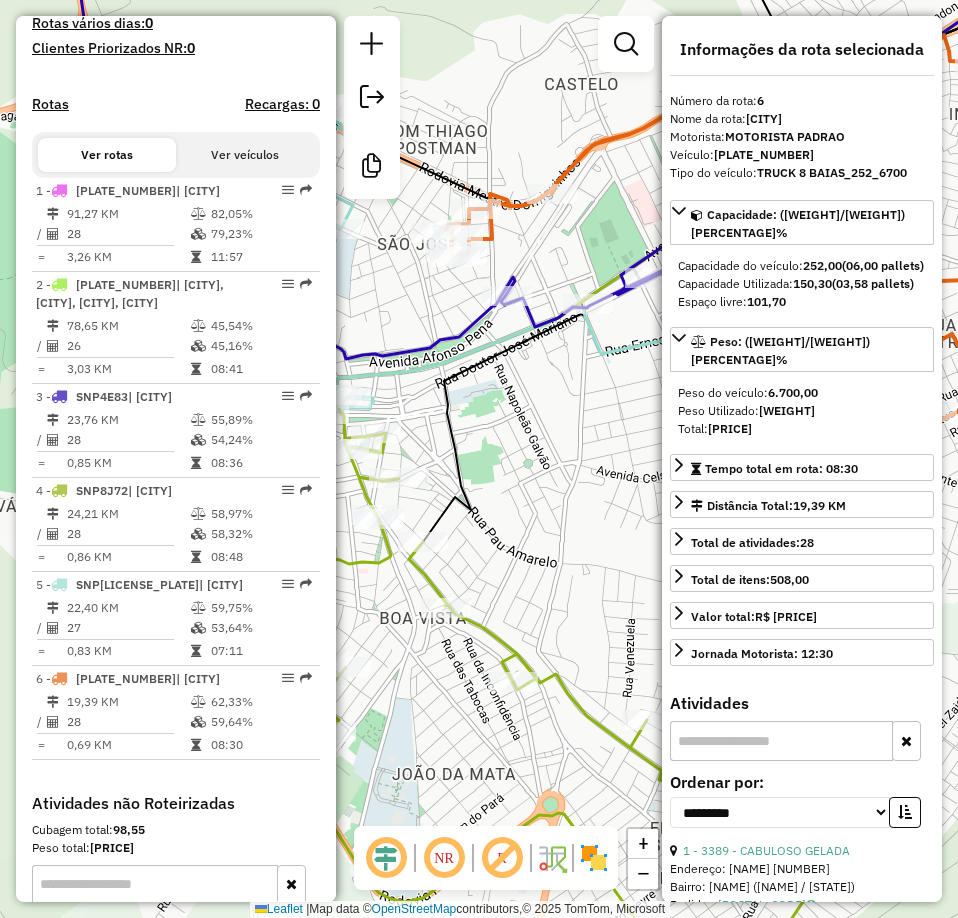drag, startPoint x: 550, startPoint y: 231, endPoint x: 563, endPoint y: 216, distance: 19.849434 